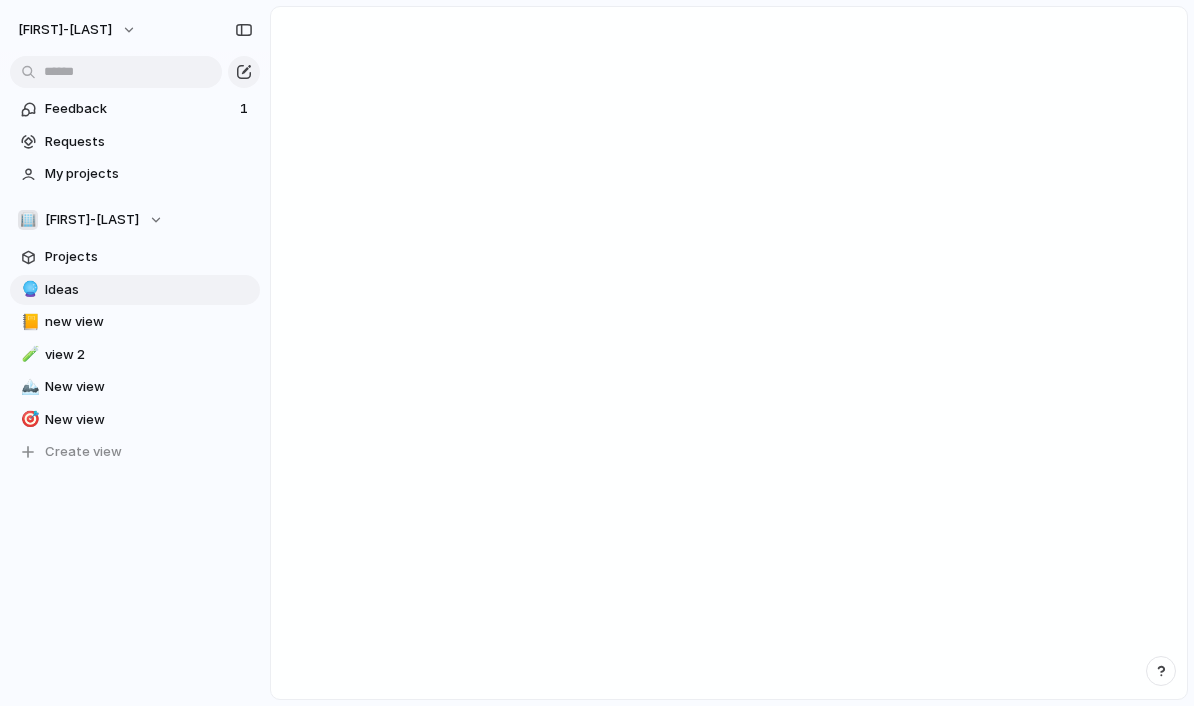 scroll, scrollTop: 0, scrollLeft: 0, axis: both 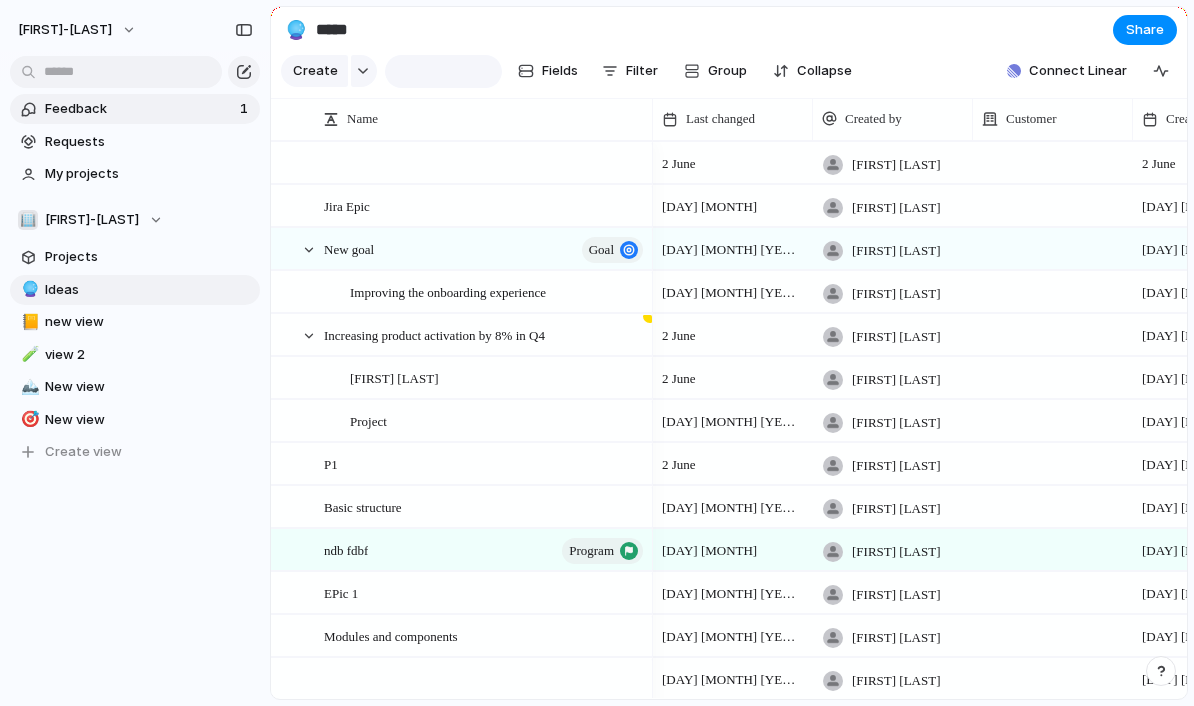 click on "Feedback" at bounding box center (139, 109) 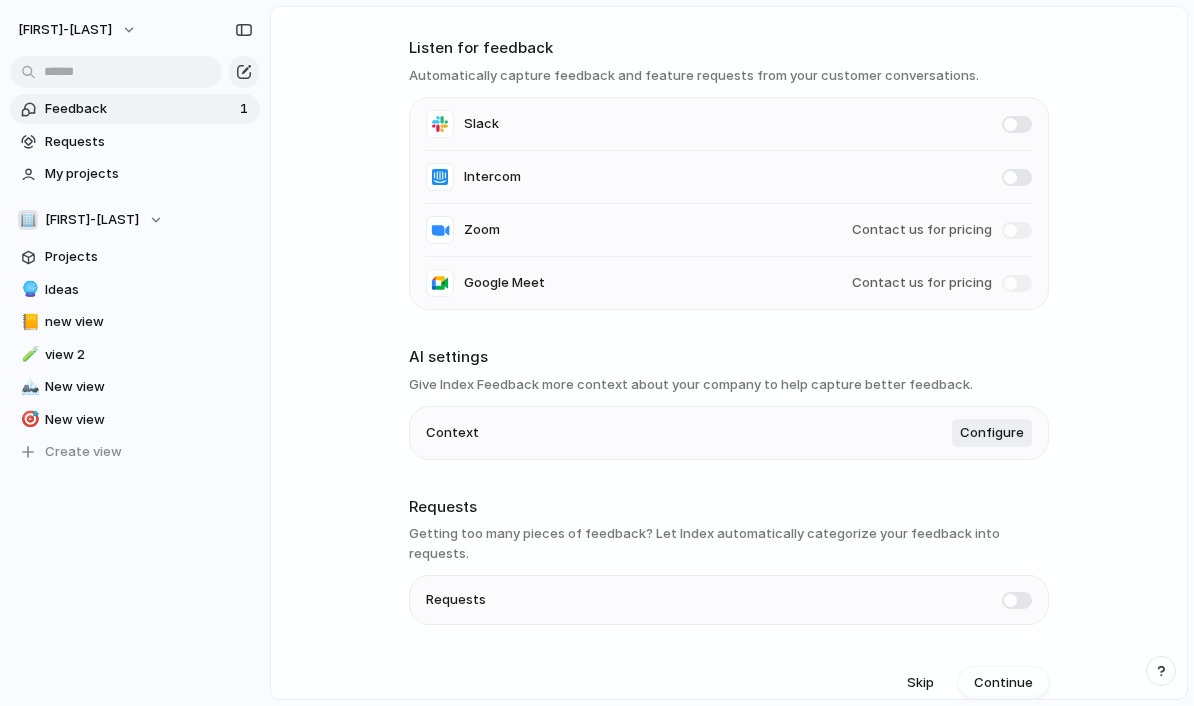 scroll, scrollTop: 67, scrollLeft: 0, axis: vertical 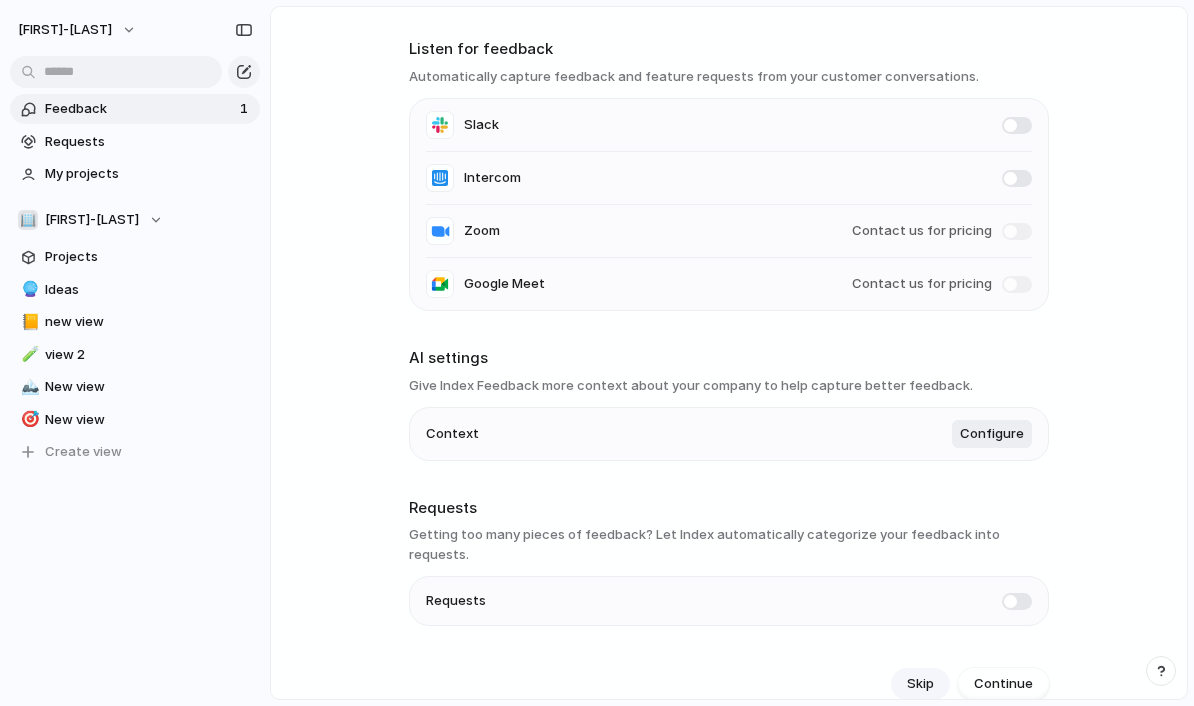 click on "Skip" at bounding box center (920, 684) 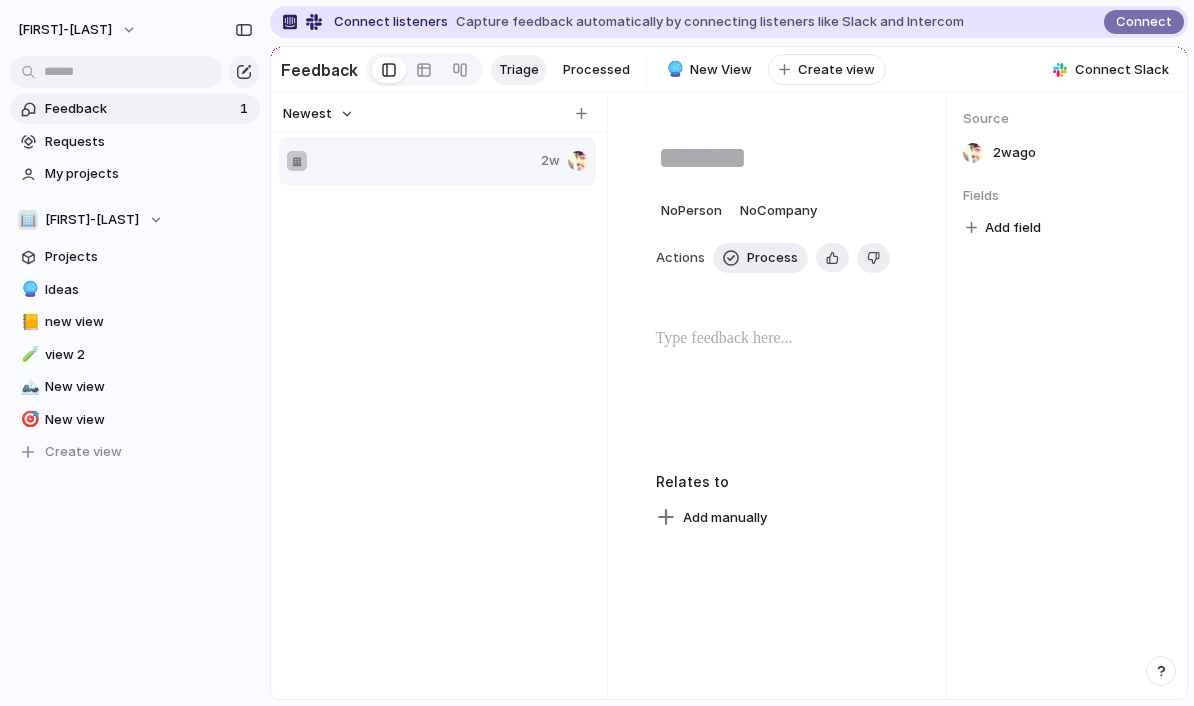 scroll, scrollTop: 0, scrollLeft: 0, axis: both 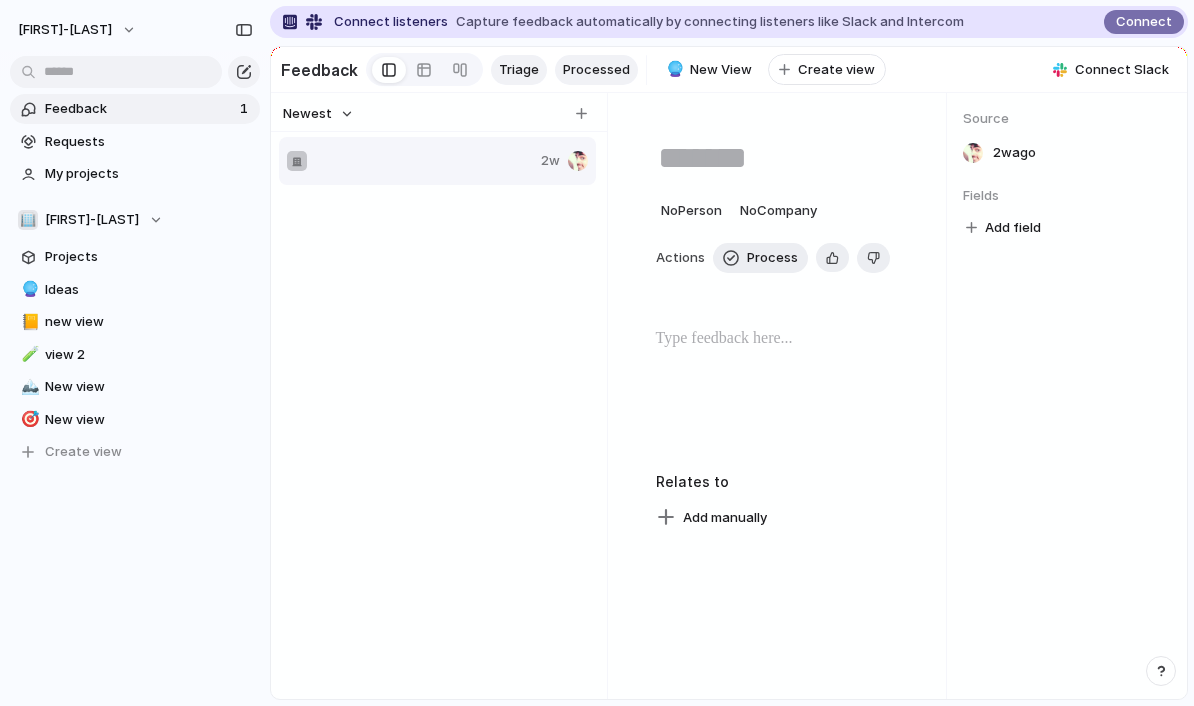 click on "Processed" at bounding box center (596, 70) 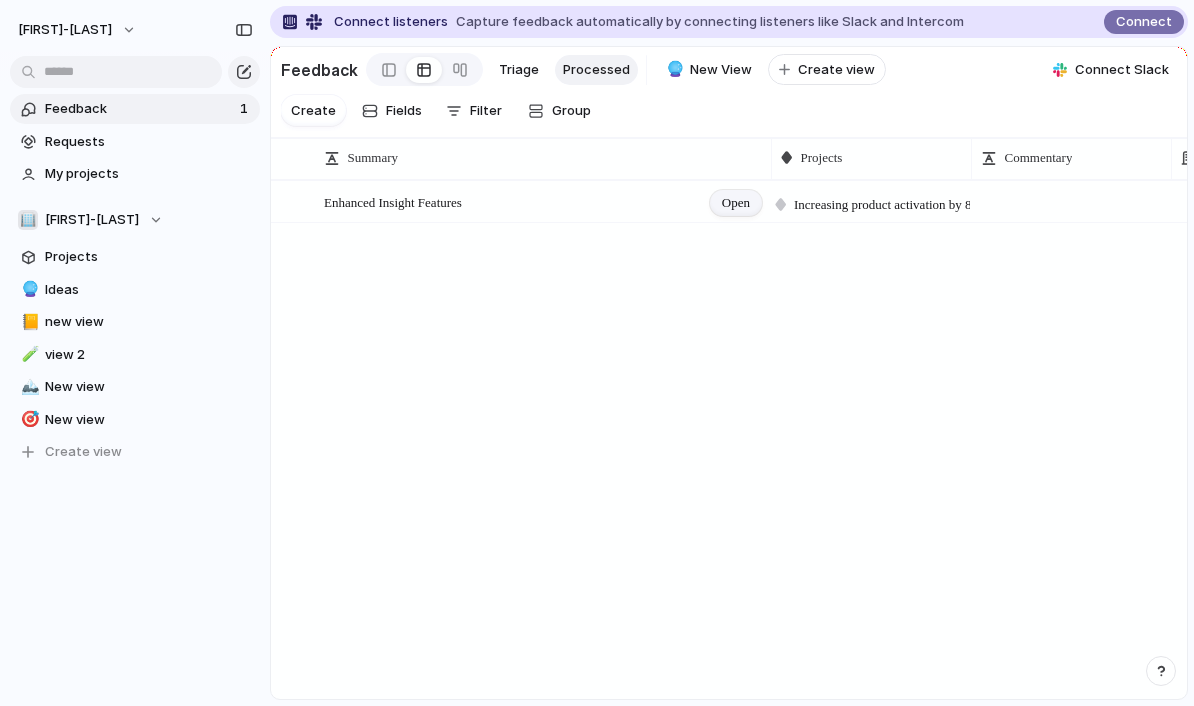 click on "Open" at bounding box center [736, 203] 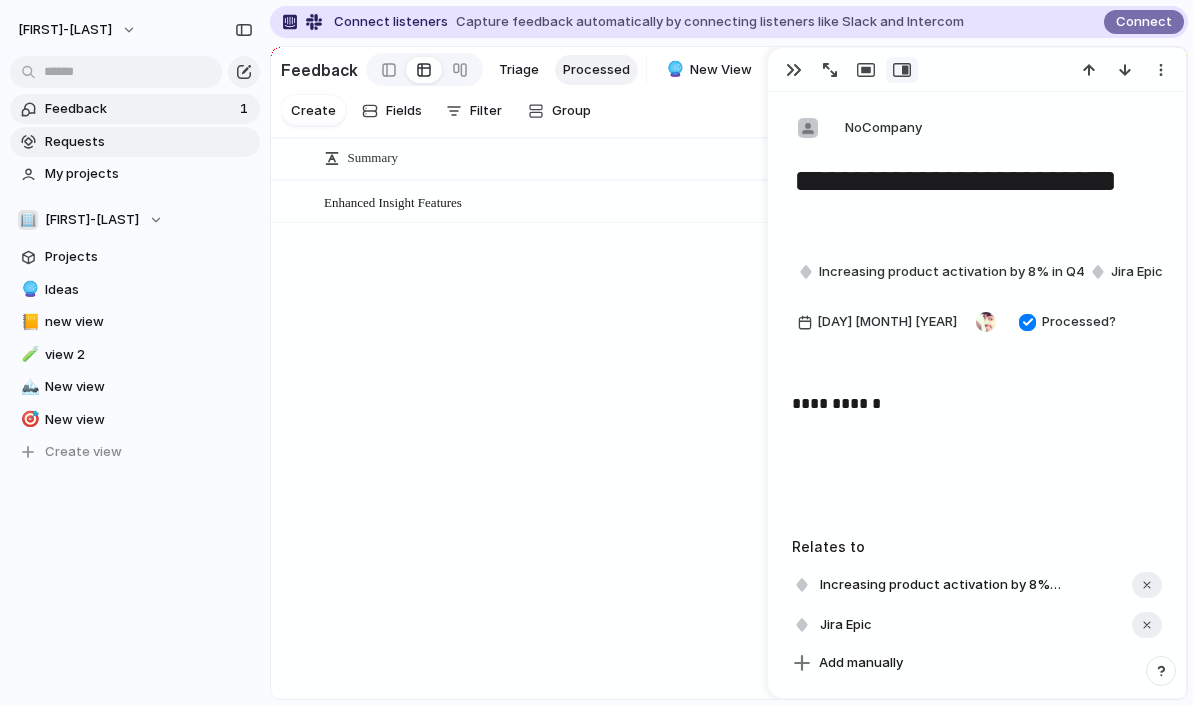 click on "Requests" at bounding box center [149, 142] 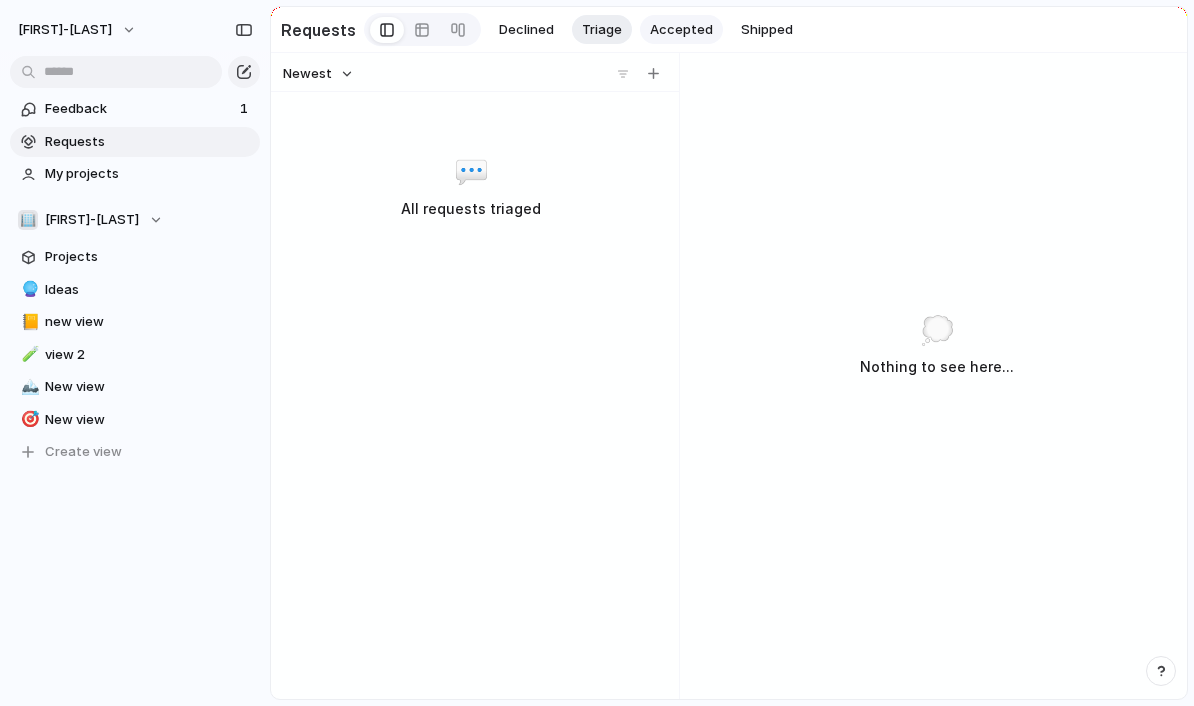 click on "Accepted" at bounding box center [681, 30] 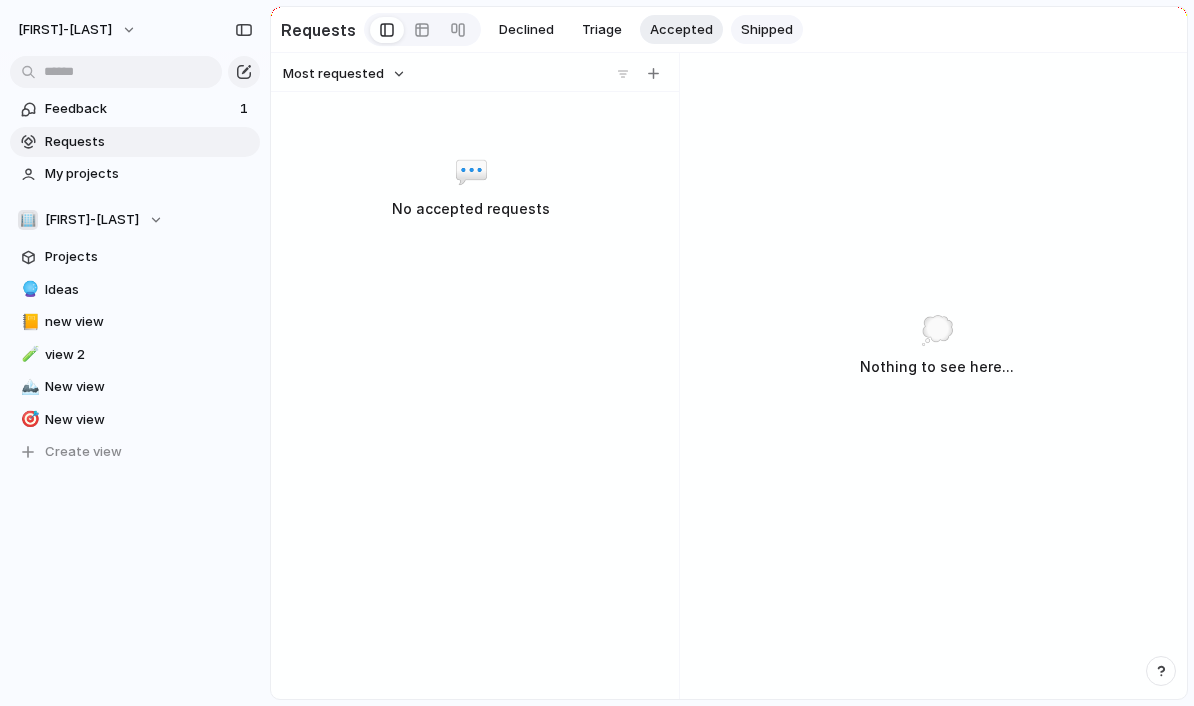click on "Shipped" at bounding box center [767, 30] 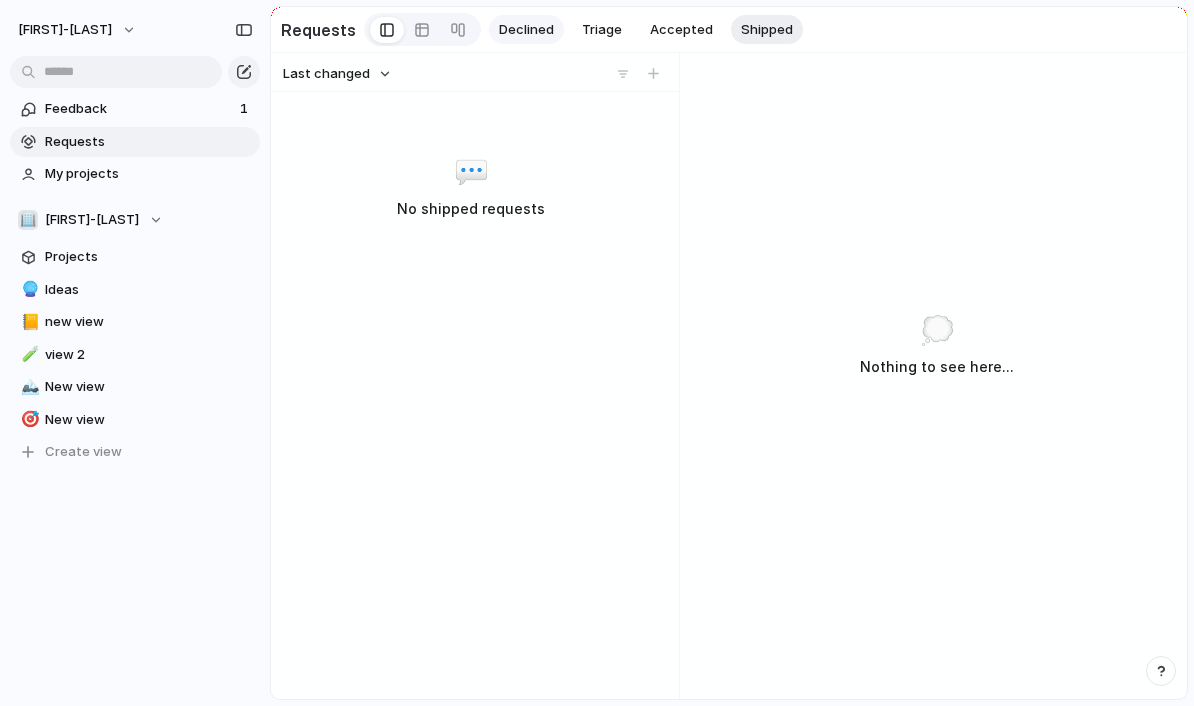 click on "Declined" at bounding box center [526, 30] 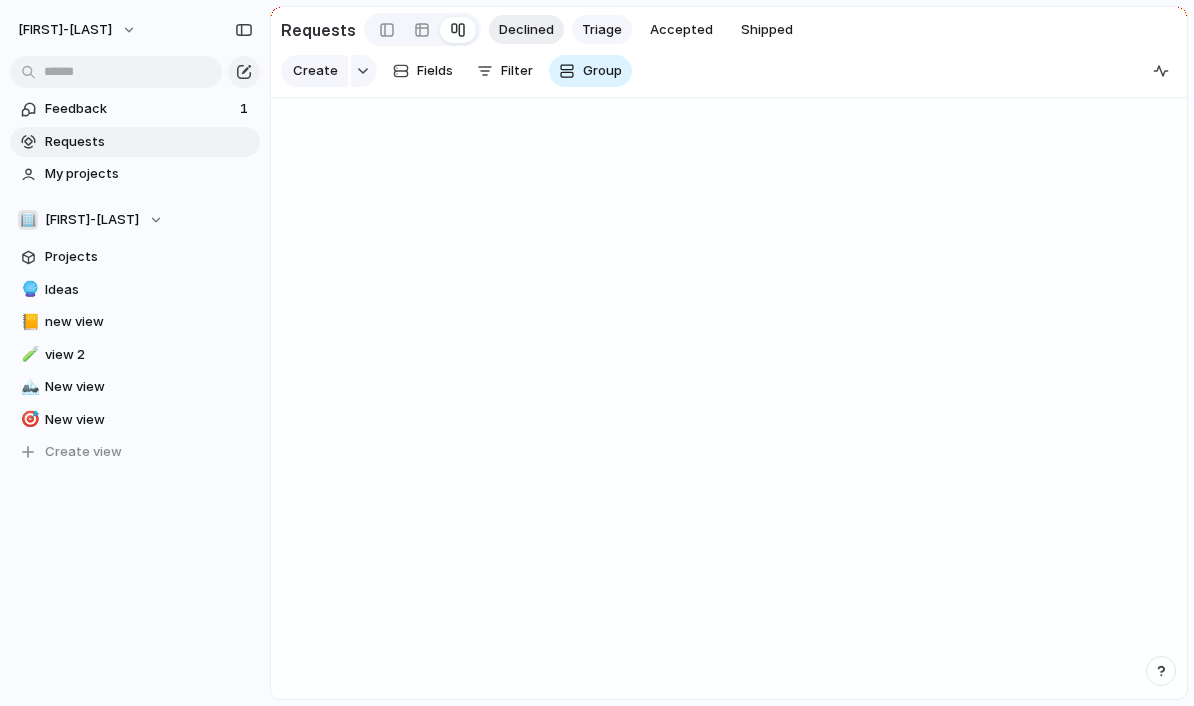 click on "Triage" at bounding box center (602, 30) 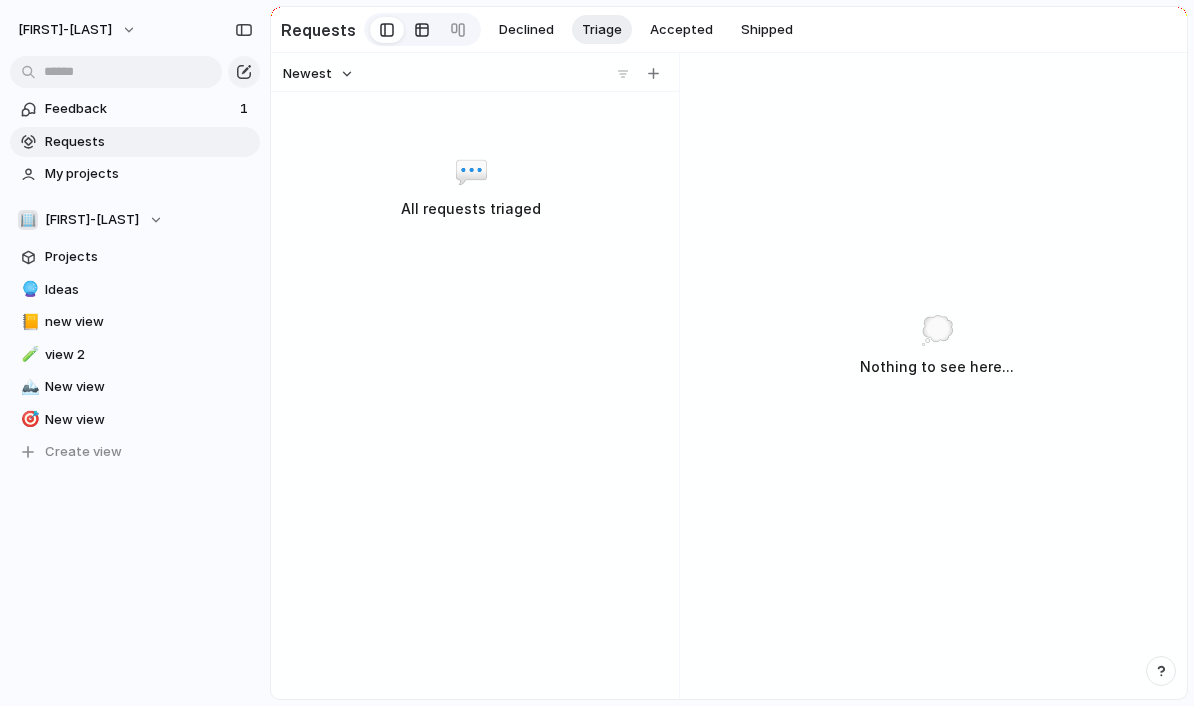 click at bounding box center [422, 30] 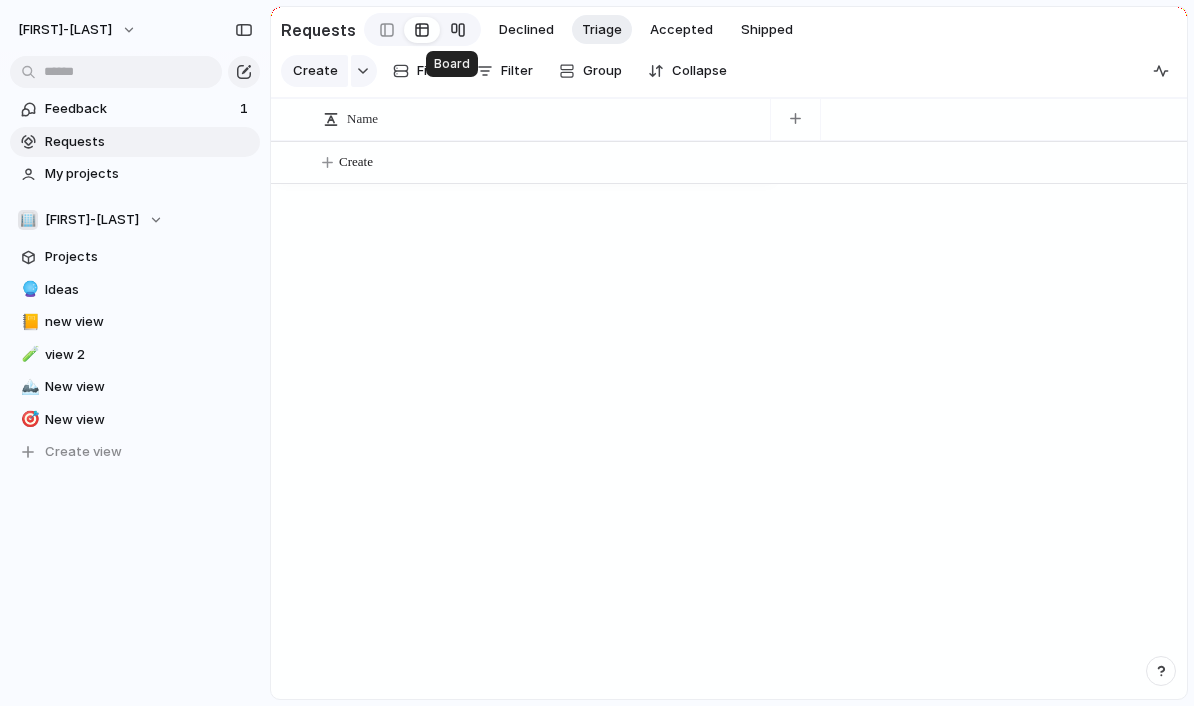 click at bounding box center [458, 30] 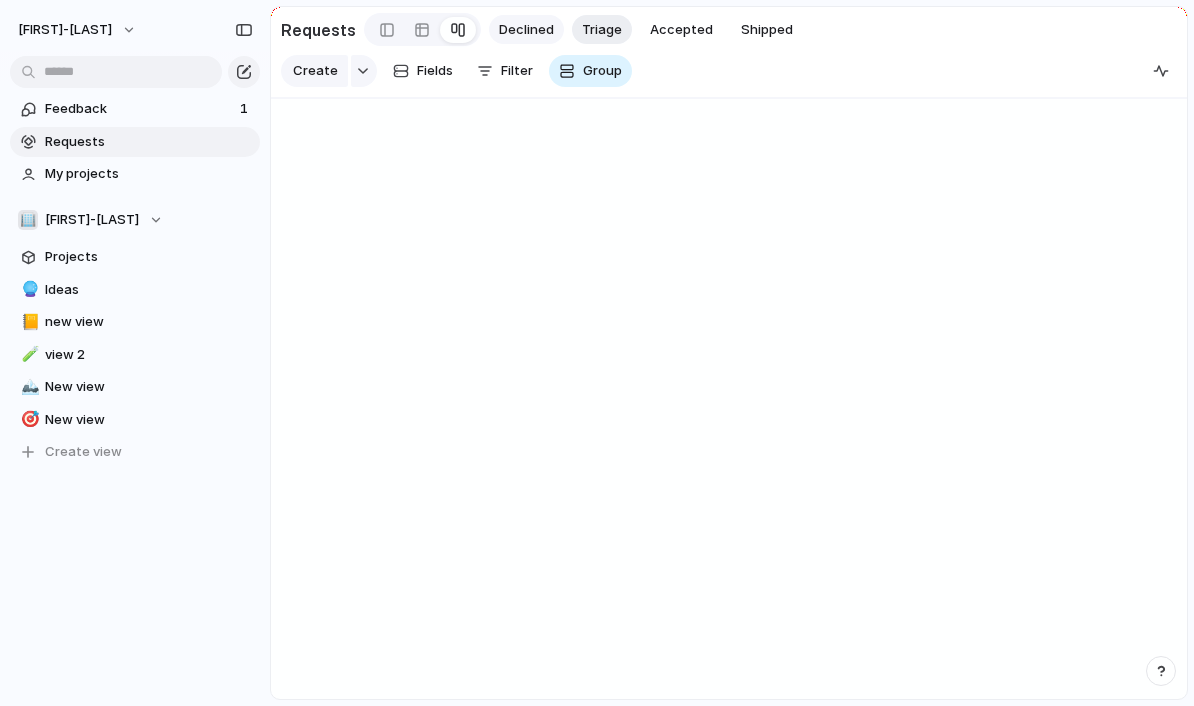 click on "Declined" at bounding box center [526, 30] 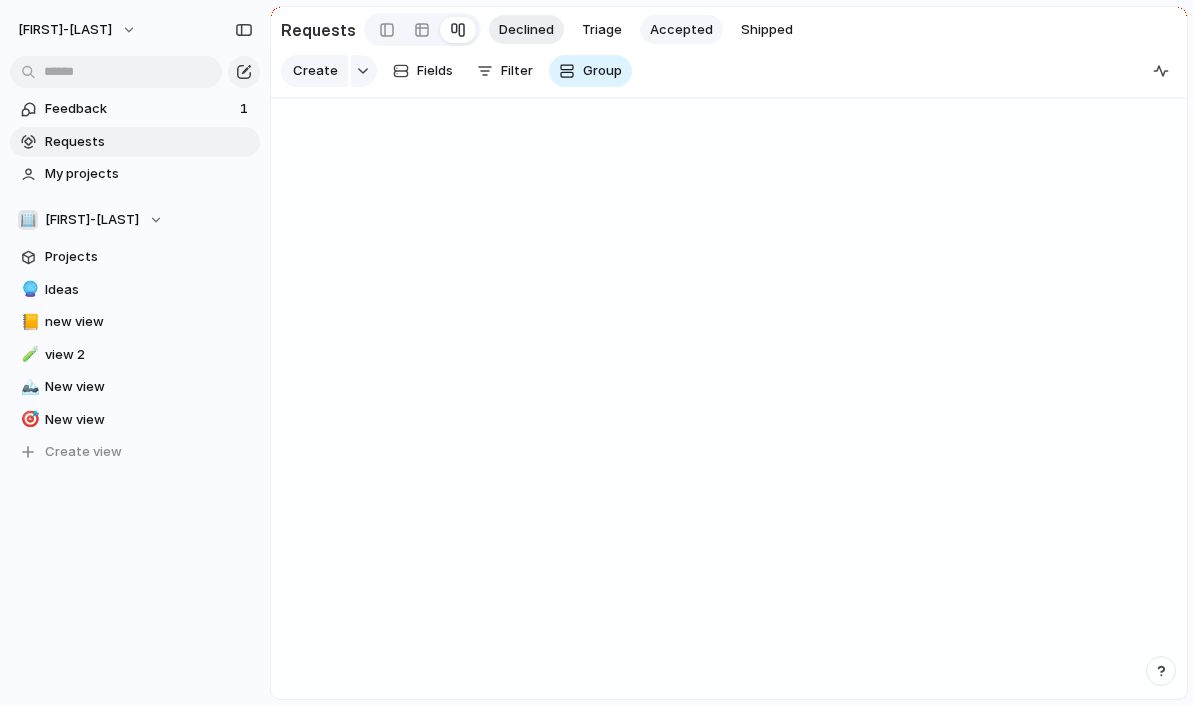 click on "Accepted" at bounding box center [681, 30] 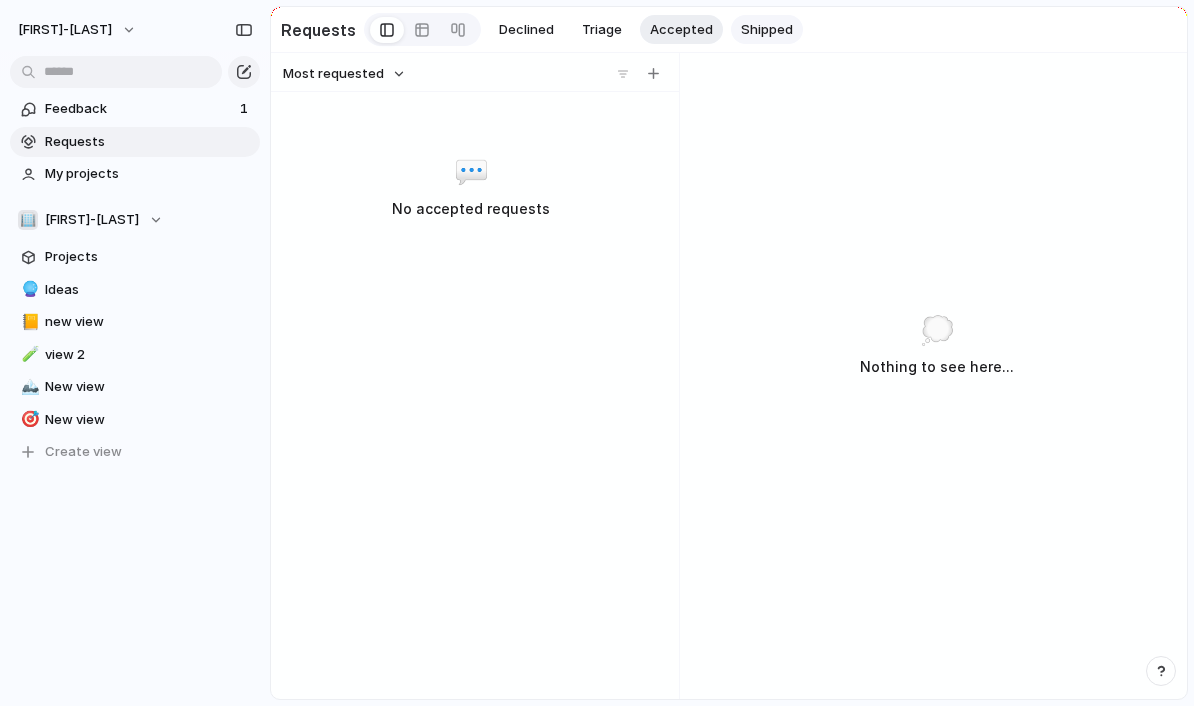 click on "Shipped" at bounding box center [767, 30] 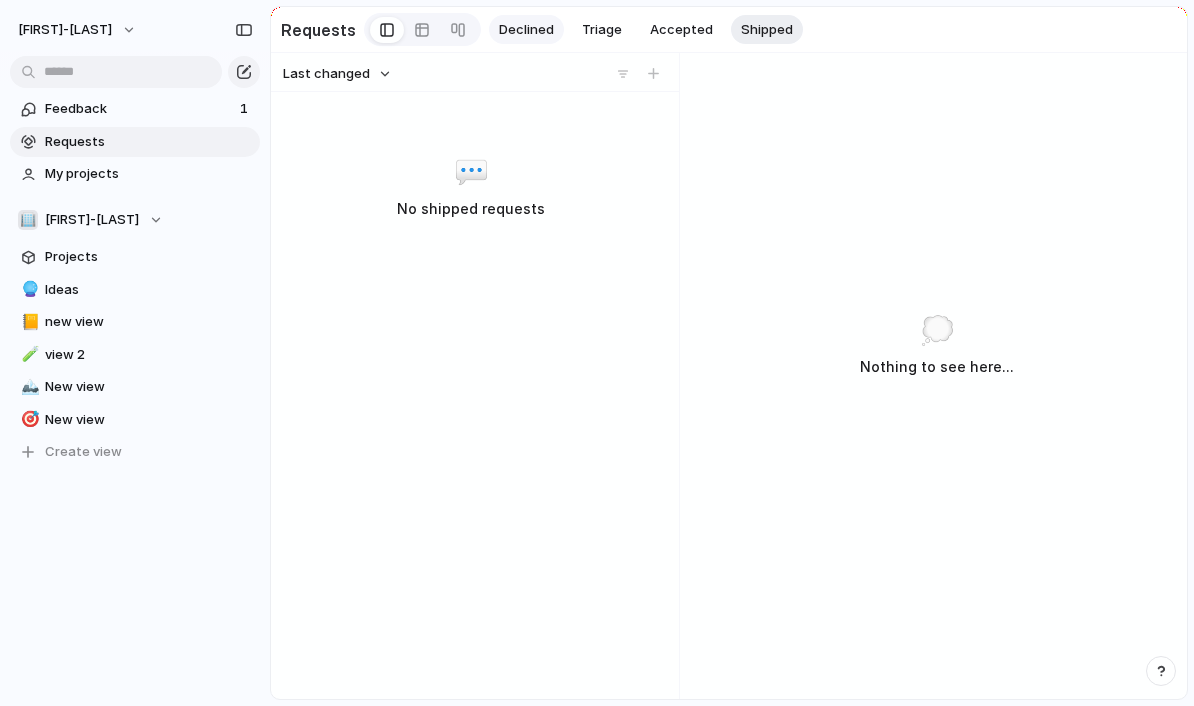 click on "Declined" at bounding box center (526, 30) 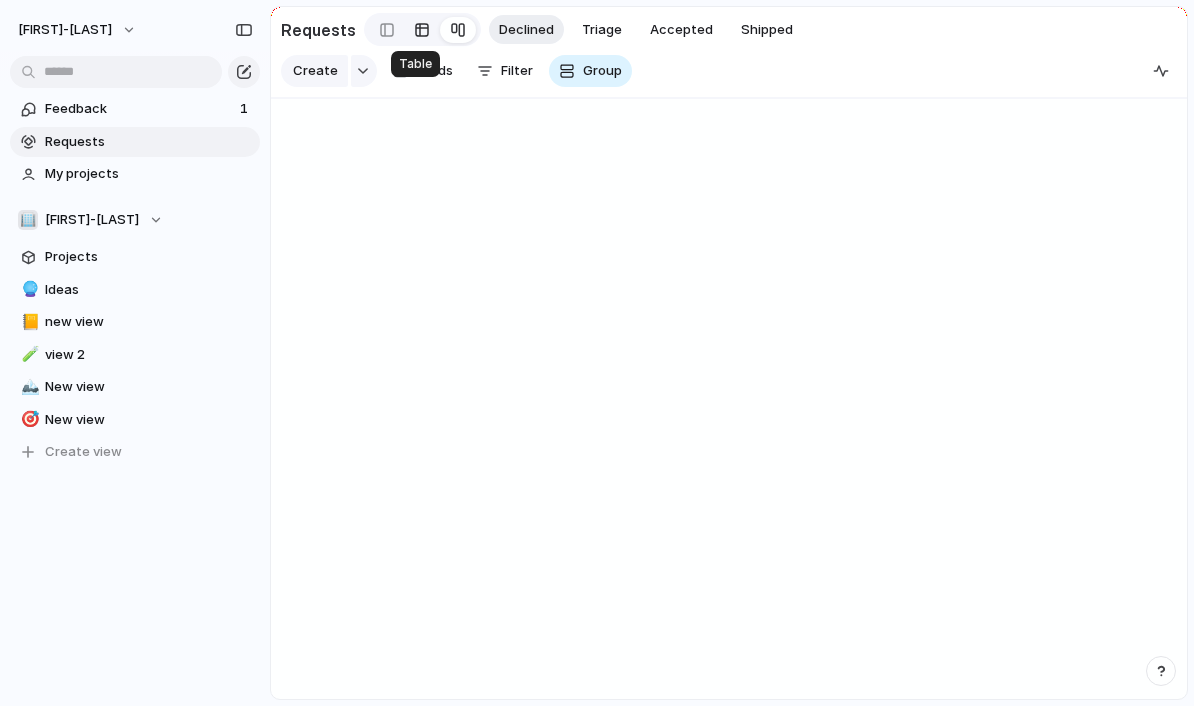 click at bounding box center [422, 30] 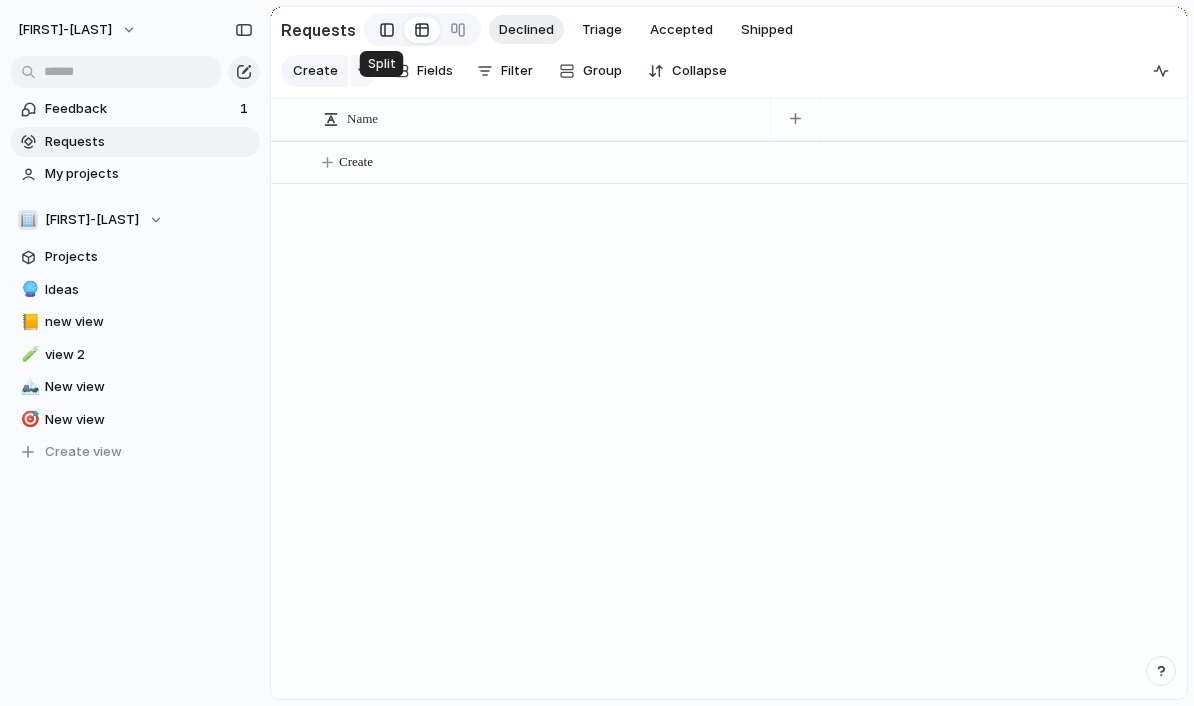 click at bounding box center (387, 30) 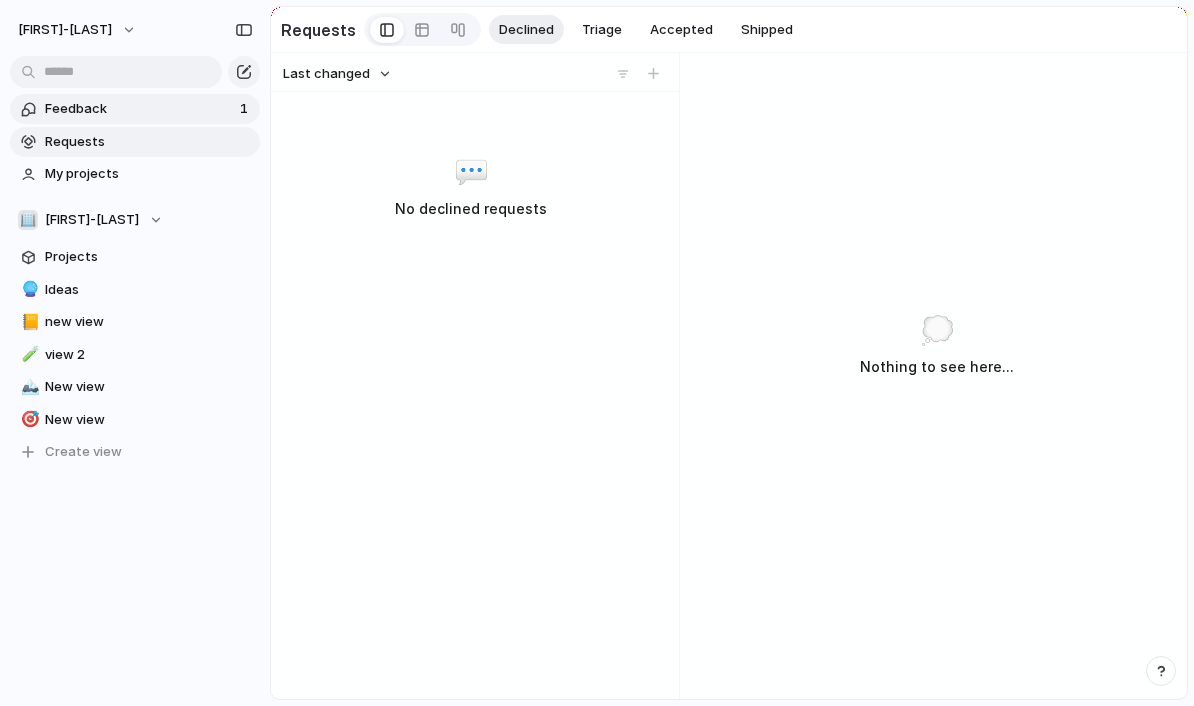 click on "Feedback" at bounding box center (139, 109) 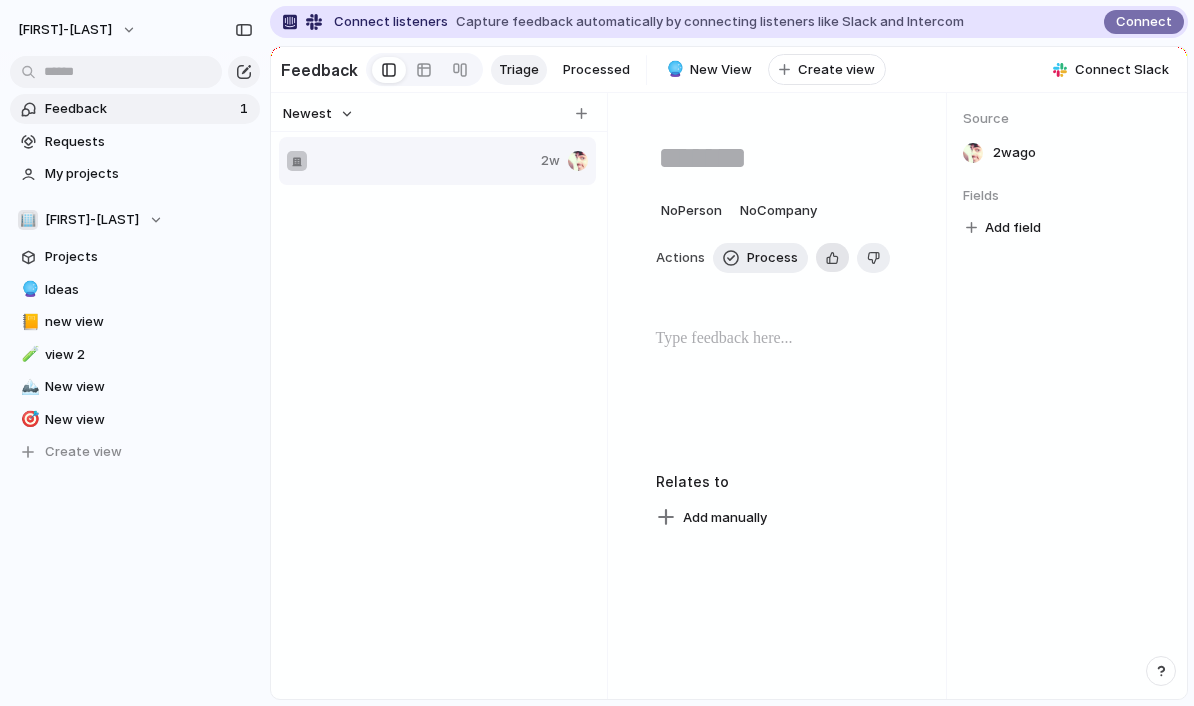 click at bounding box center (832, 257) 